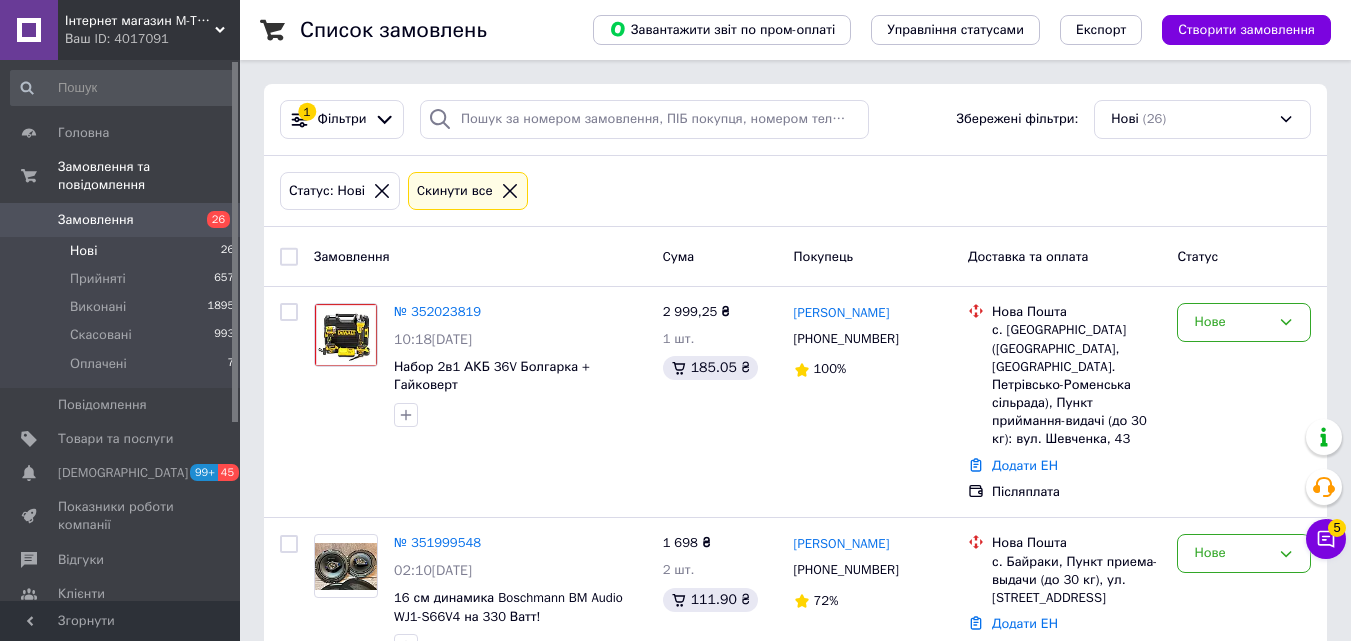 scroll, scrollTop: 0, scrollLeft: 0, axis: both 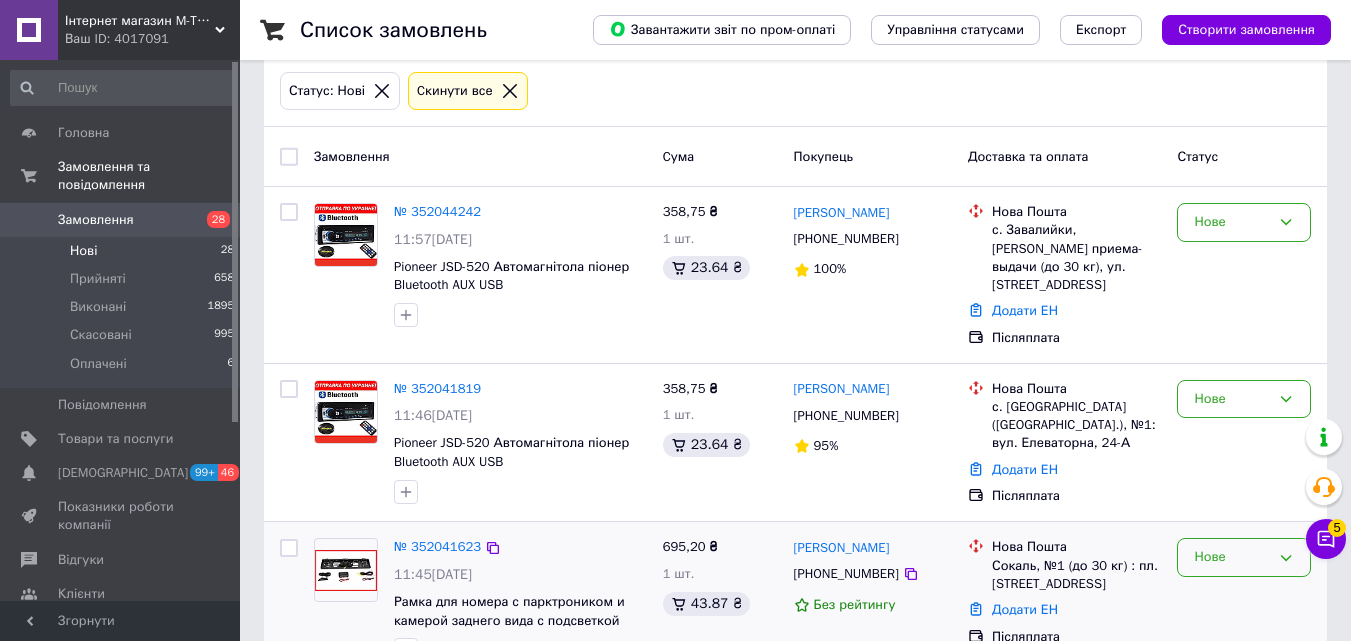 click on "Нове" at bounding box center [1244, 557] 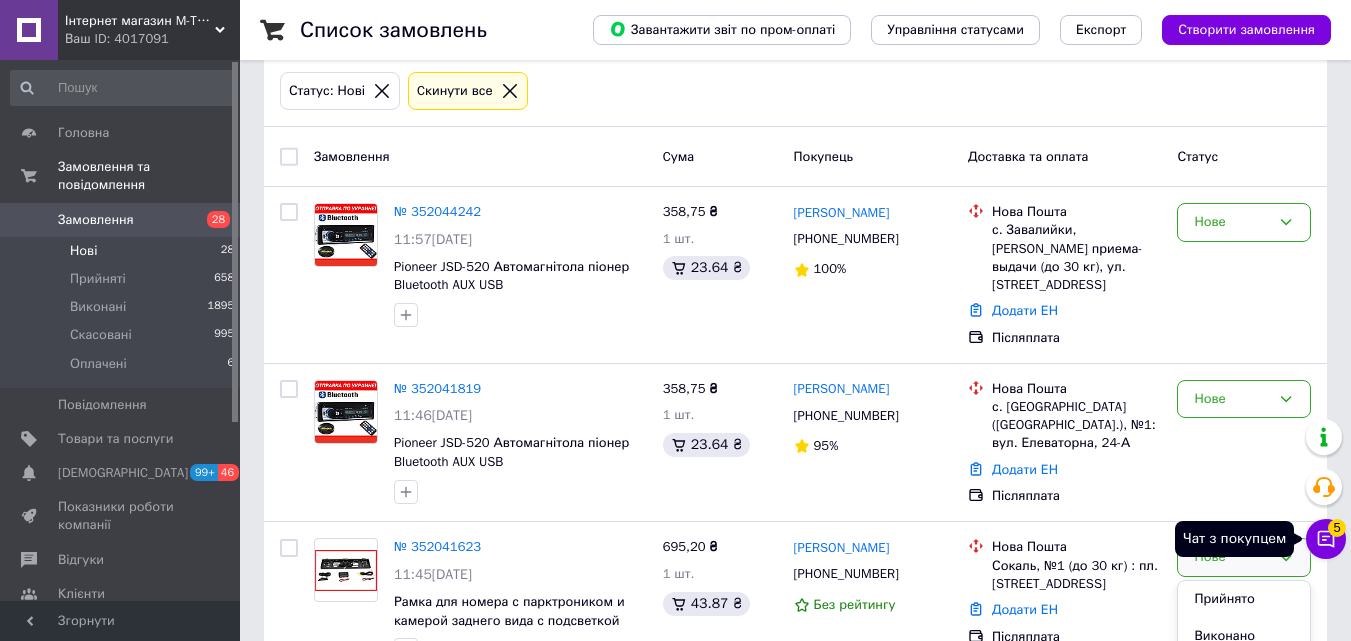 click on "5" at bounding box center [1337, 528] 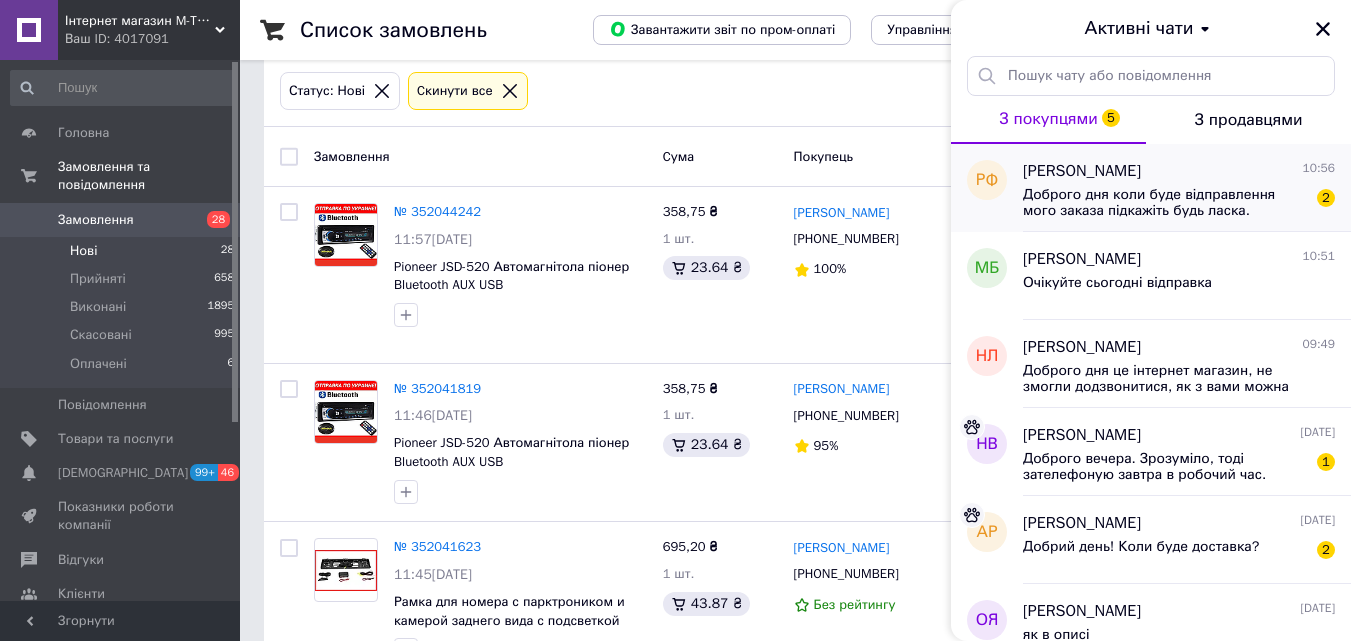click on "Доброго дня коли буде відправлення мого заказа підкажіть будь ласка." at bounding box center [1165, 203] 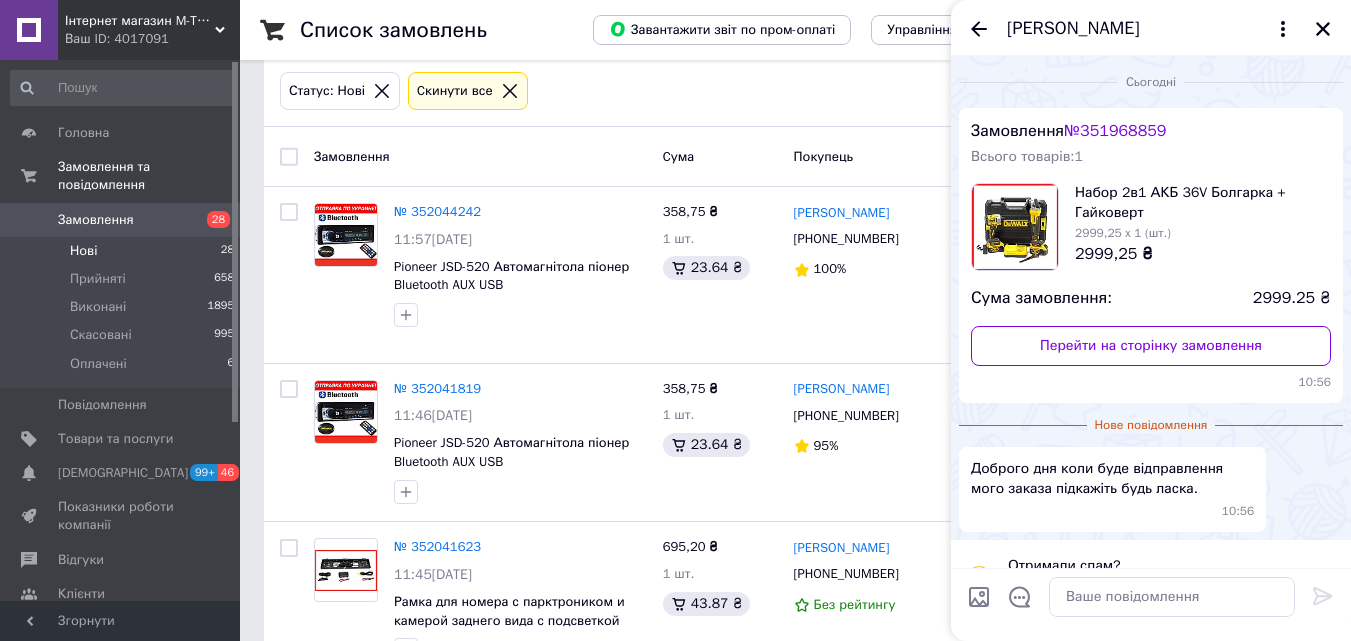 scroll, scrollTop: 45, scrollLeft: 0, axis: vertical 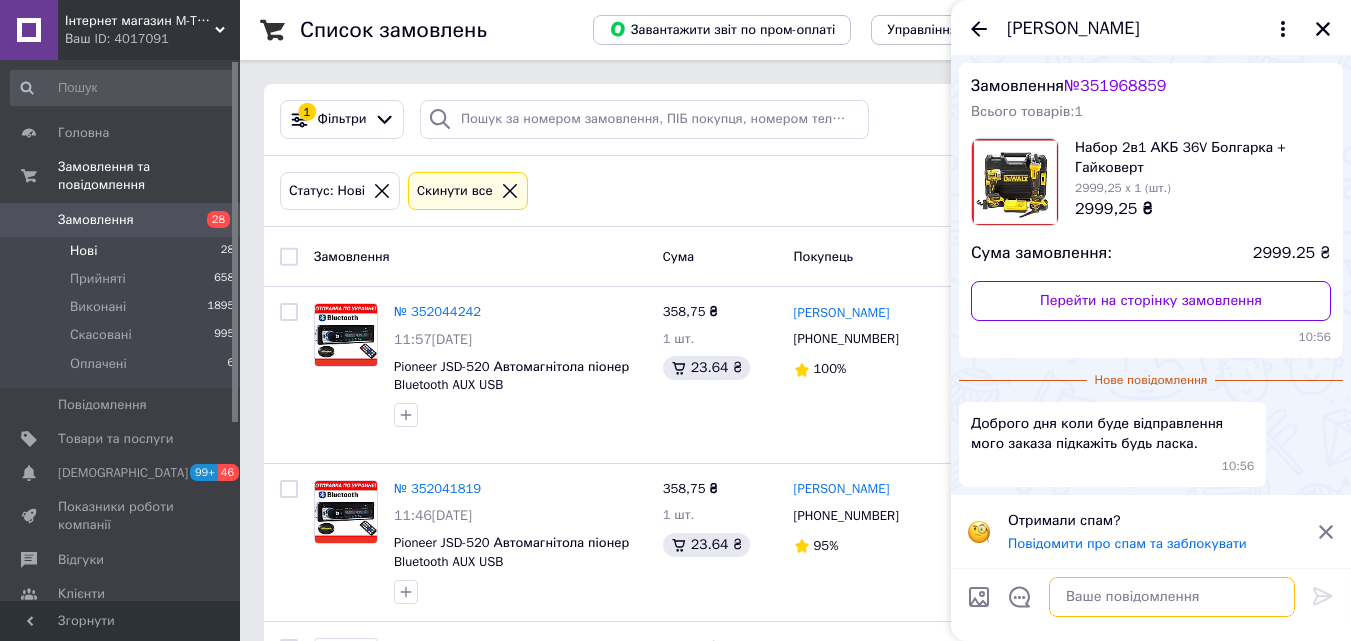 click at bounding box center (1172, 597) 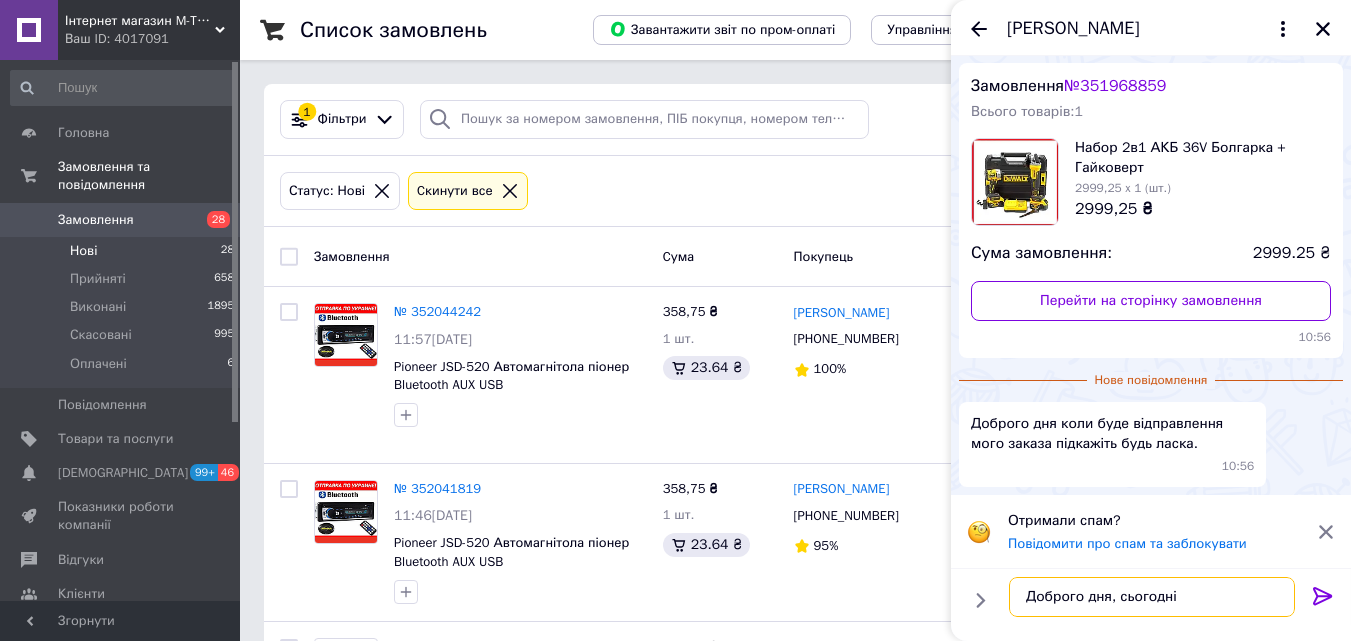 type on "Доброго дня, сьогодні" 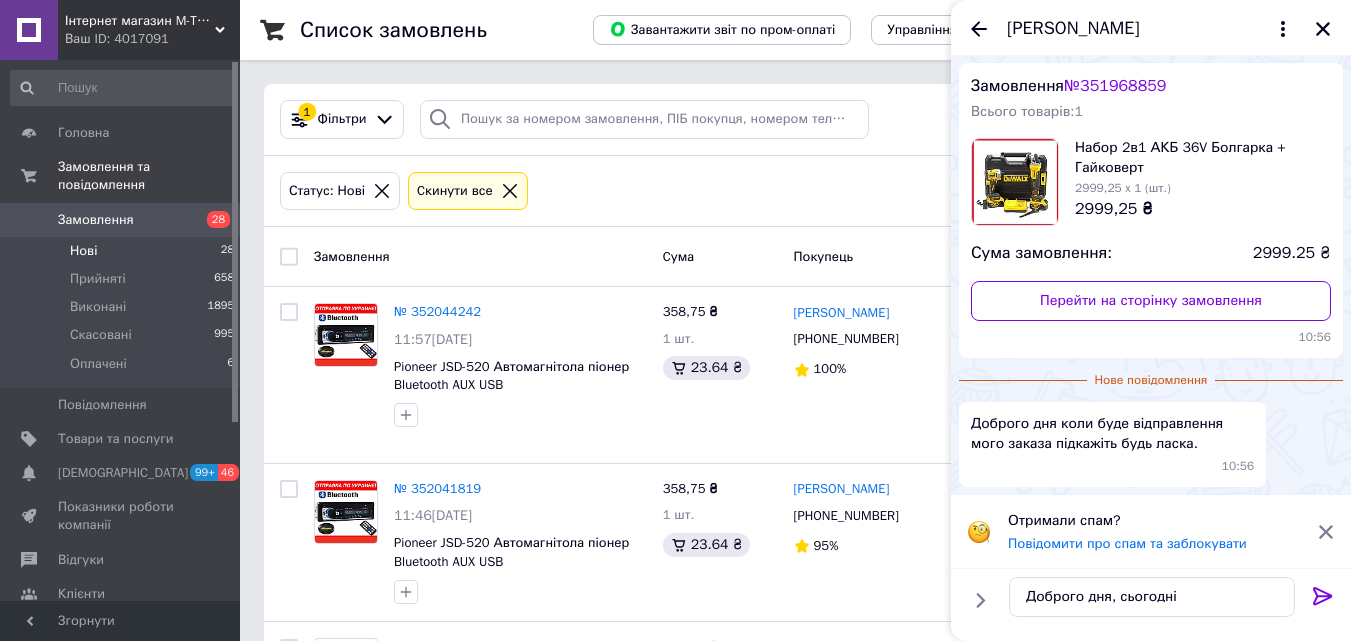 click 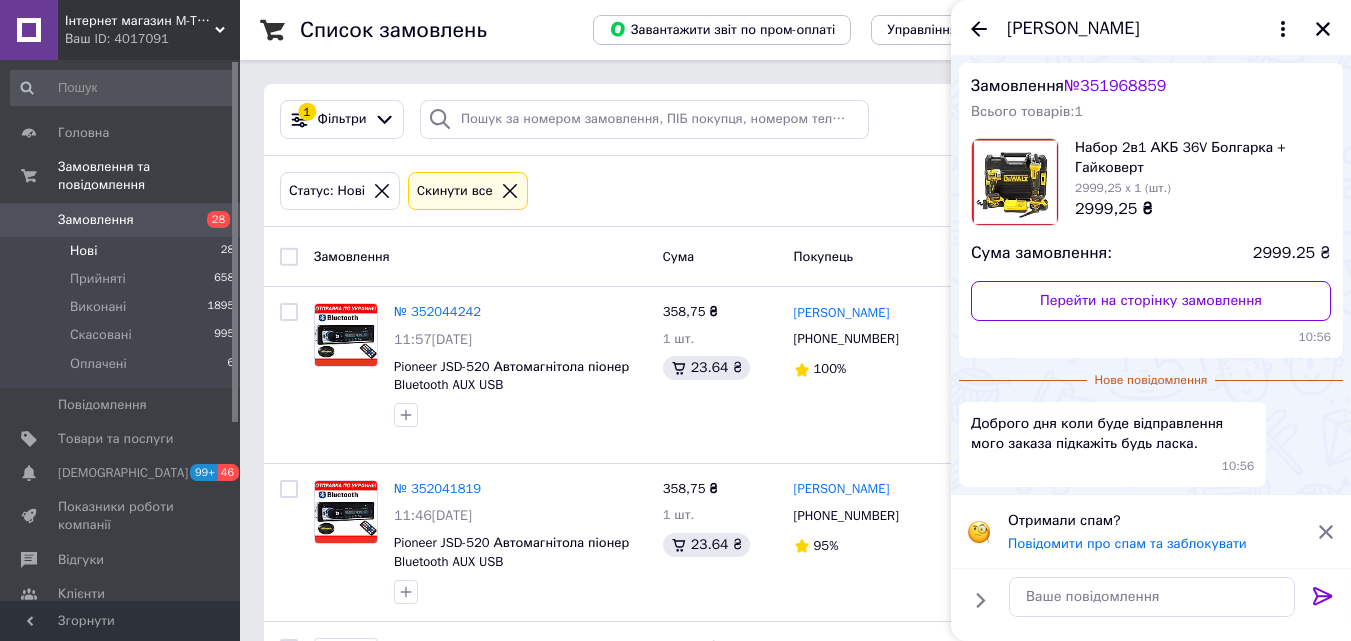 scroll, scrollTop: 0, scrollLeft: 0, axis: both 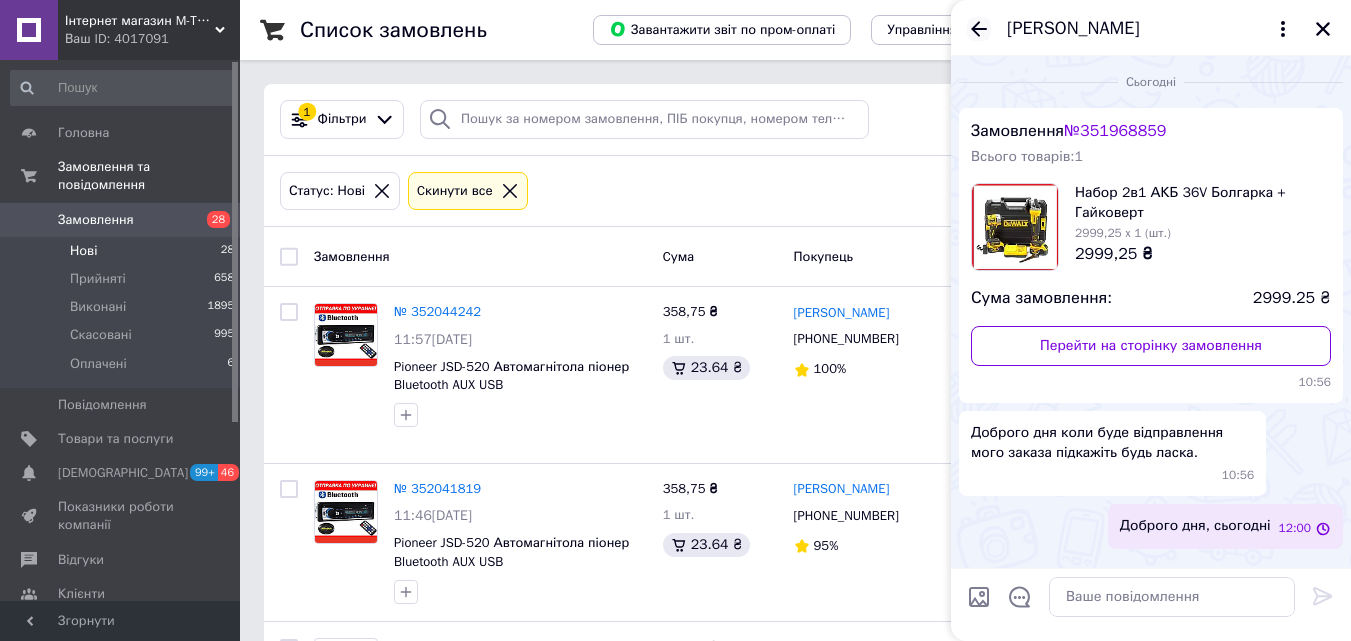 click 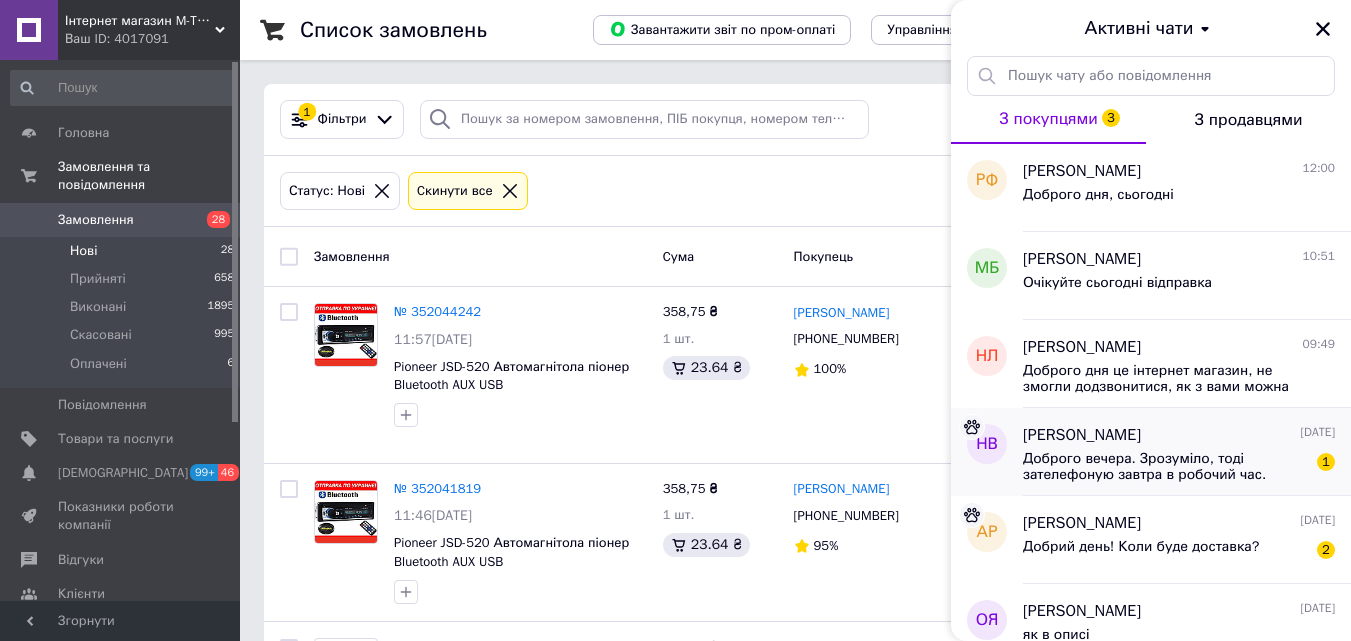 click on "Доброго вечера. Зрозуміло, тоді зателефоную завтра в робочий час." at bounding box center [1165, 467] 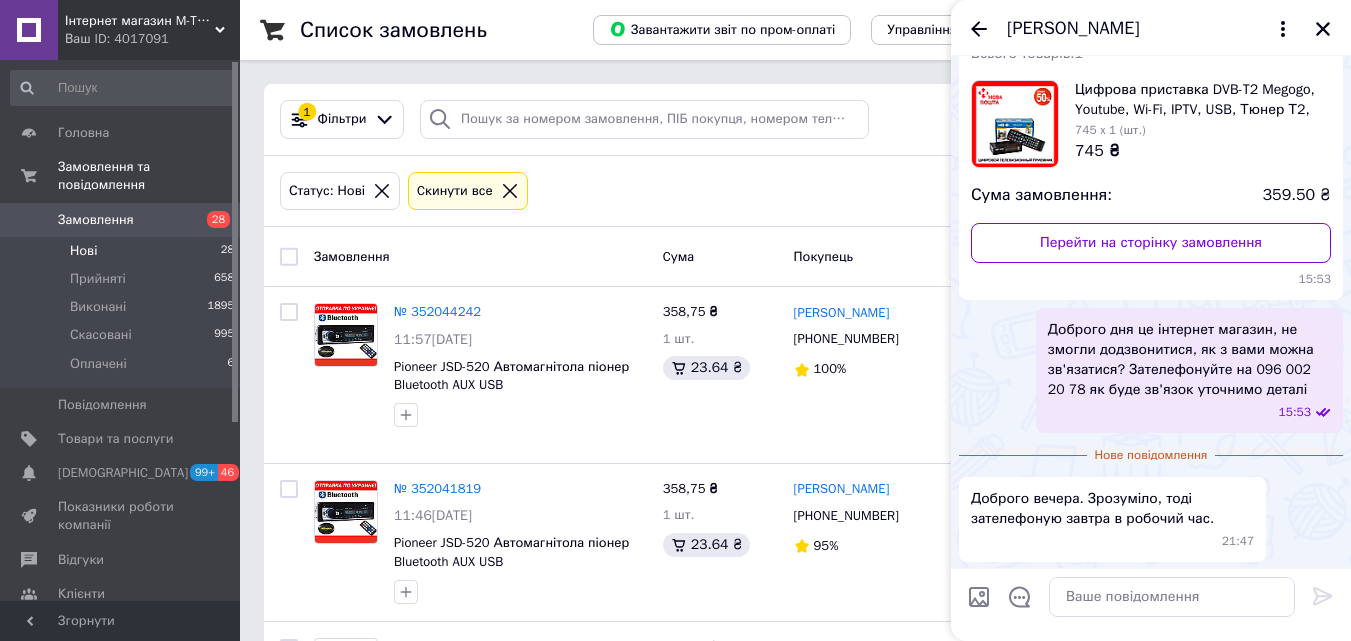 scroll, scrollTop: 105, scrollLeft: 0, axis: vertical 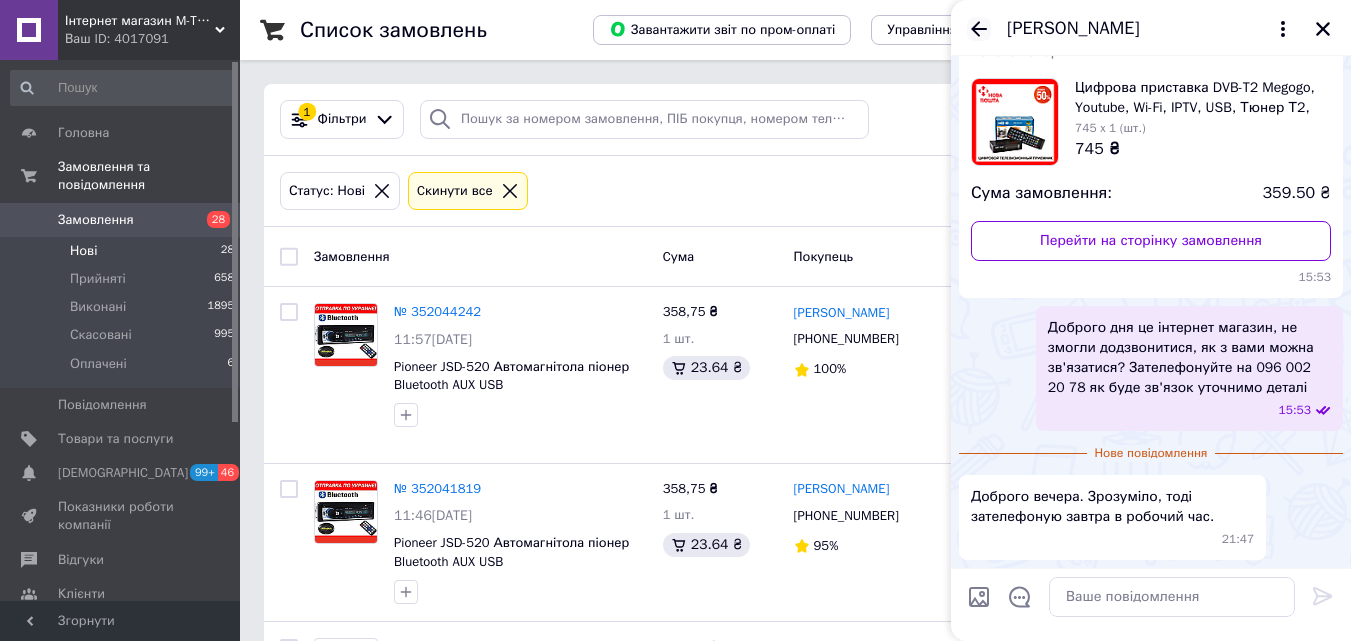 click 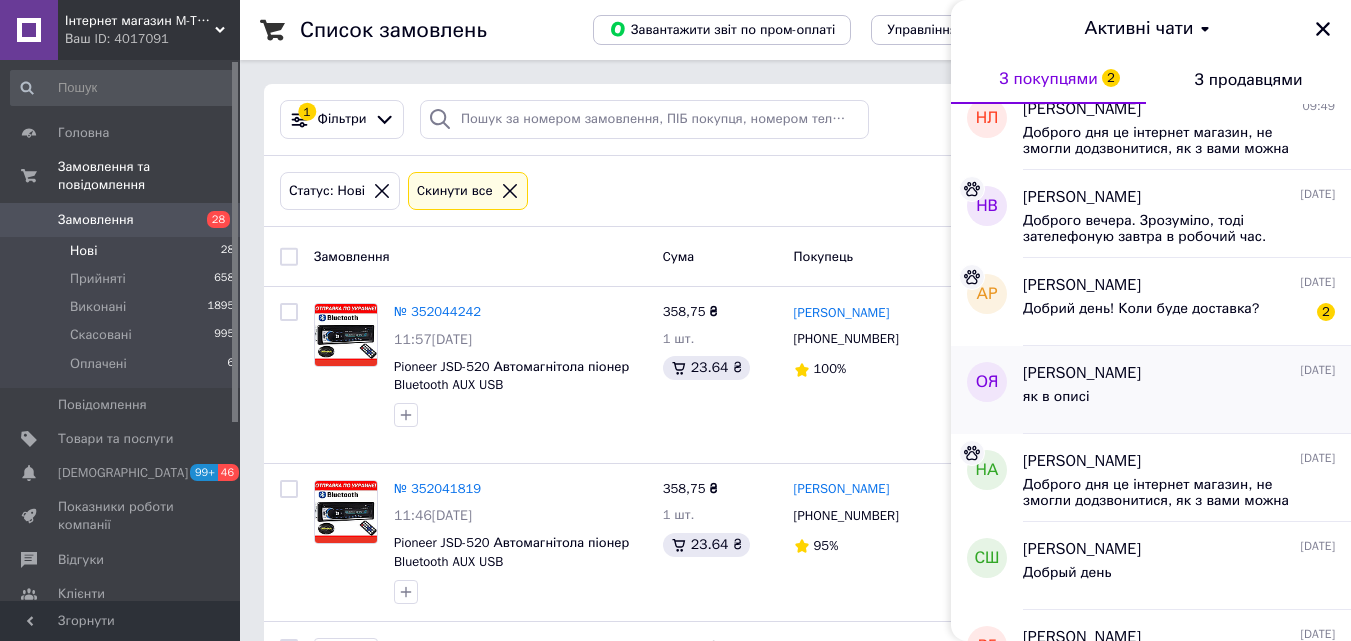 scroll, scrollTop: 200, scrollLeft: 0, axis: vertical 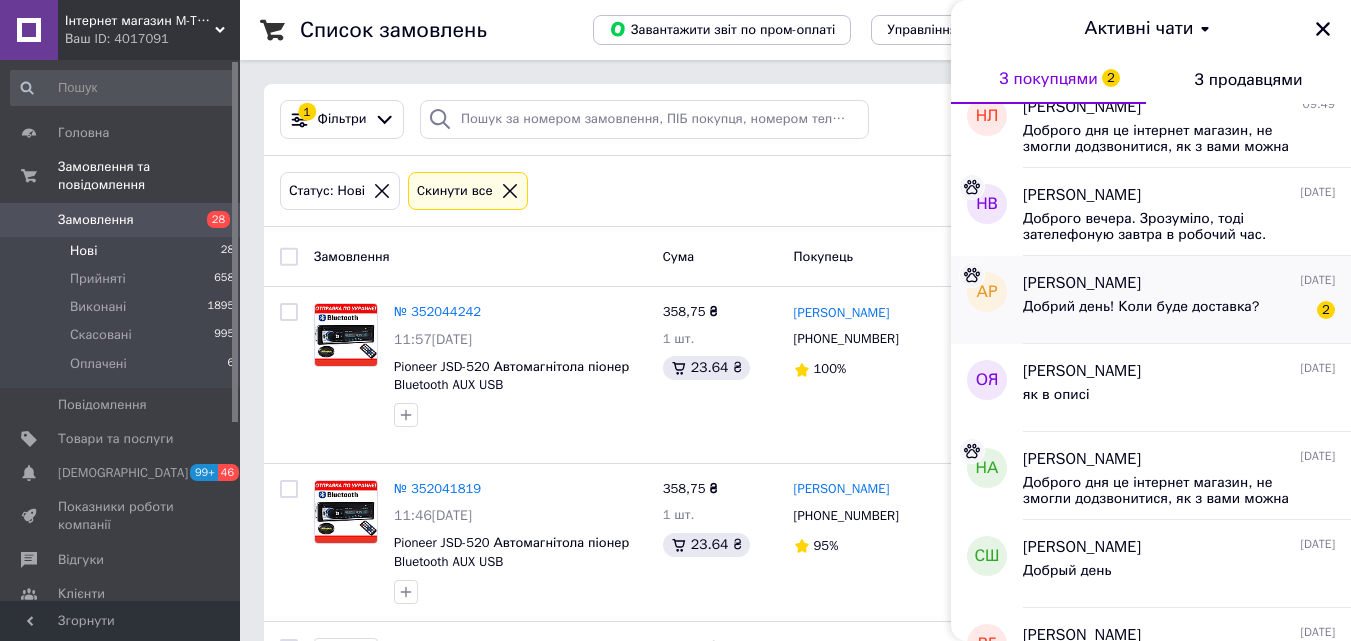 click on "[PERSON_NAME] [DATE]" at bounding box center [1179, 283] 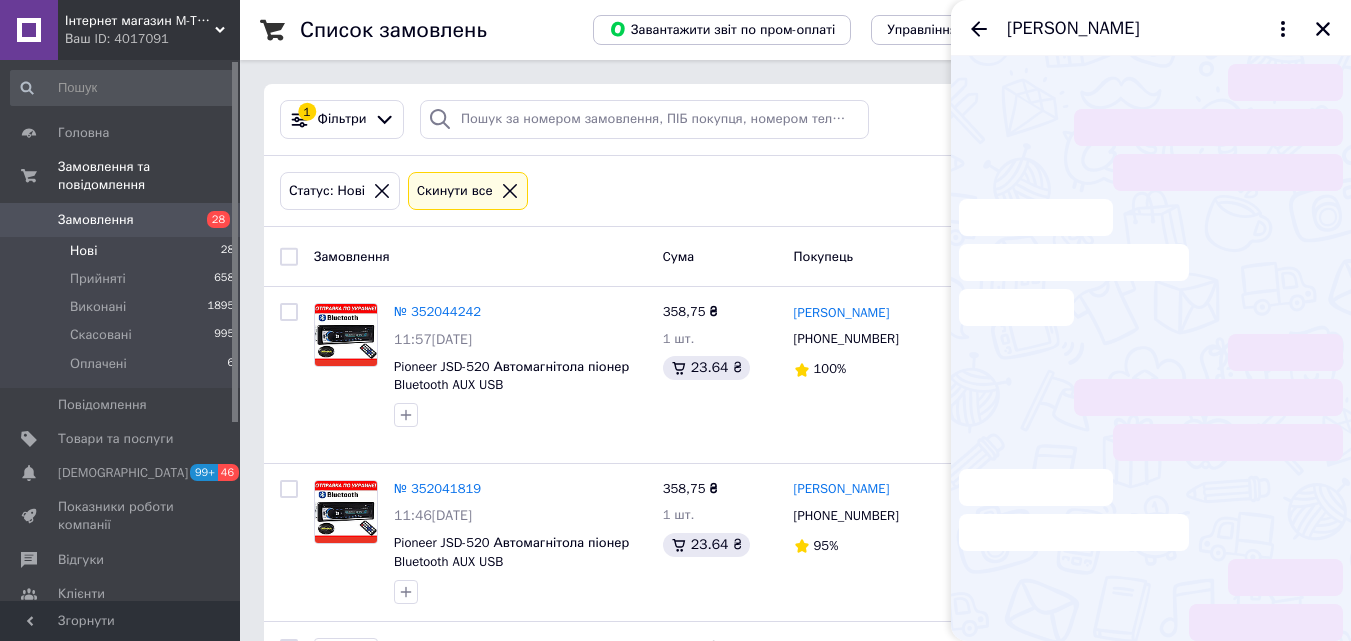 scroll, scrollTop: 5, scrollLeft: 0, axis: vertical 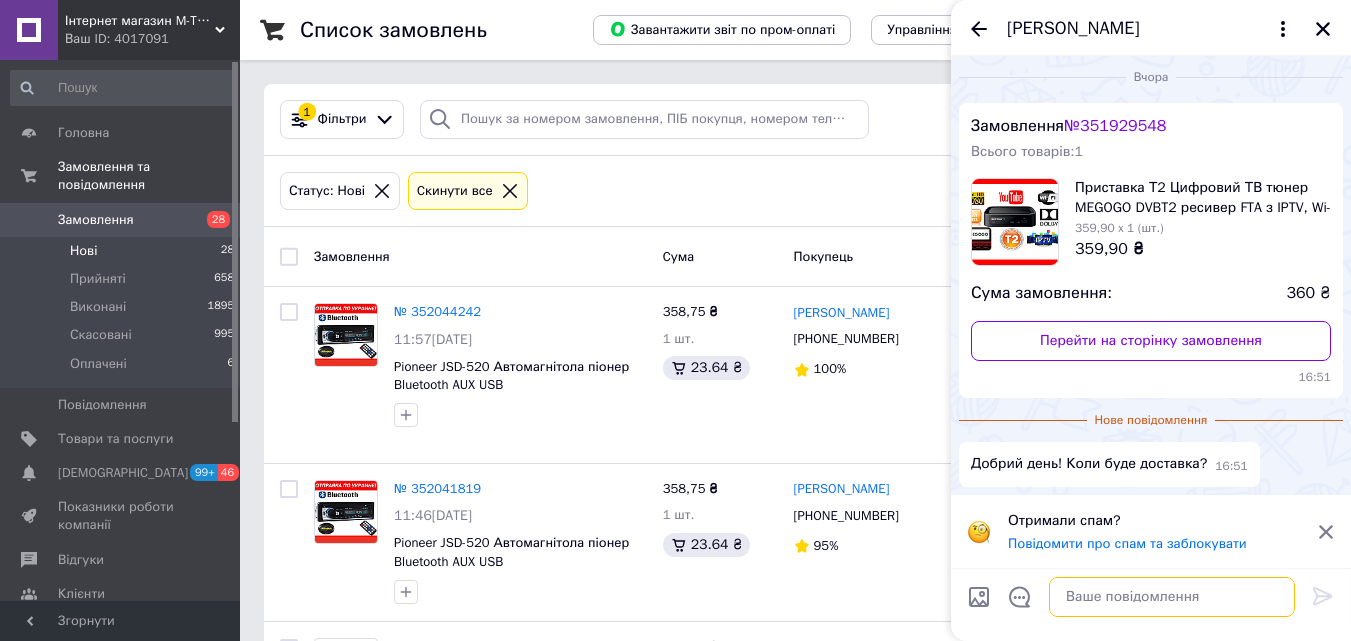 click at bounding box center [1172, 597] 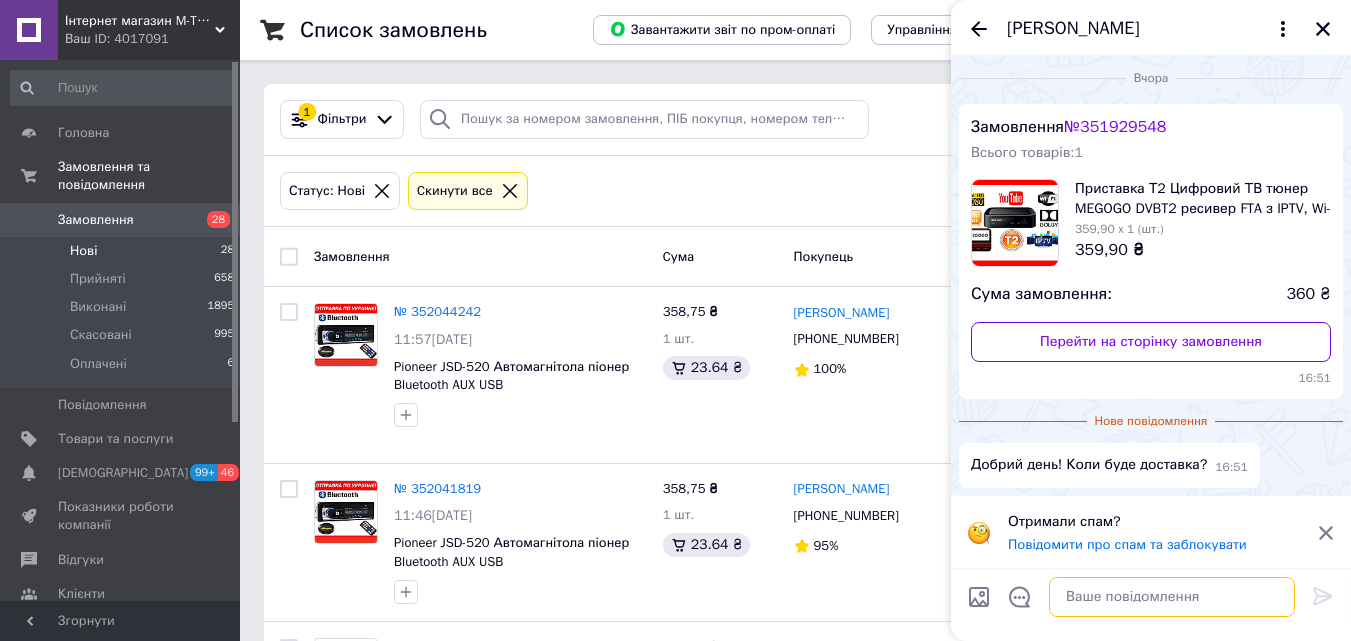 scroll, scrollTop: 5, scrollLeft: 0, axis: vertical 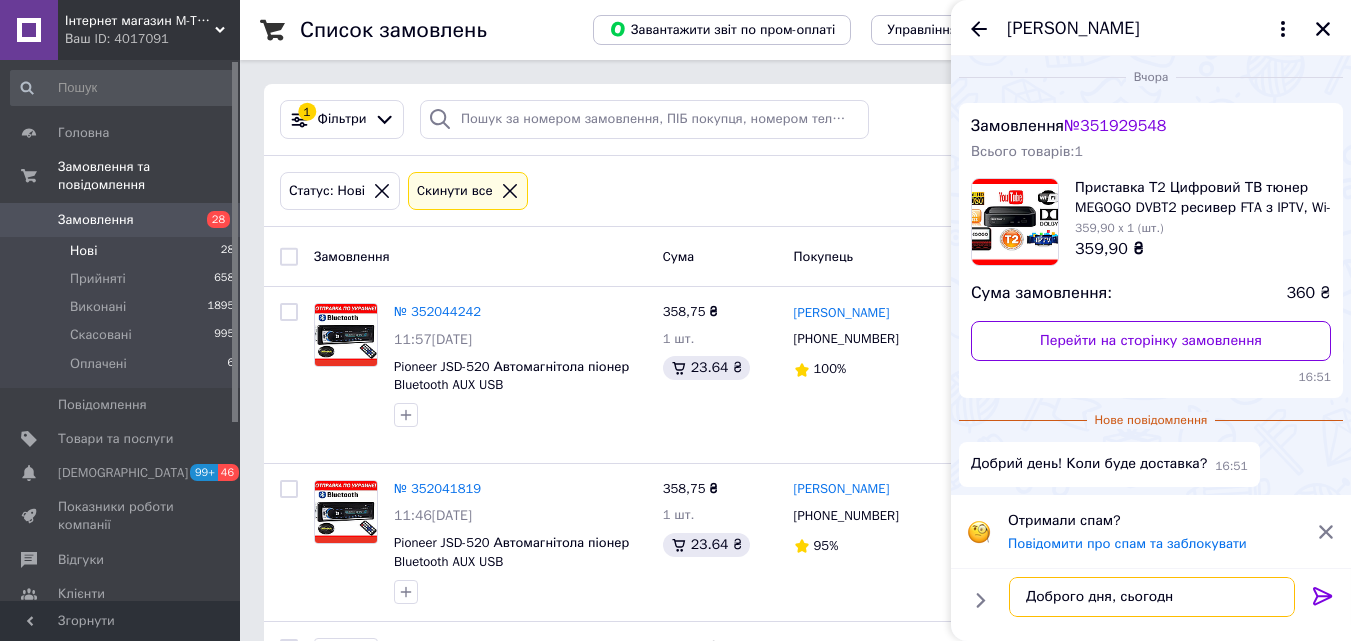 type on "Доброго дня, сьогодні" 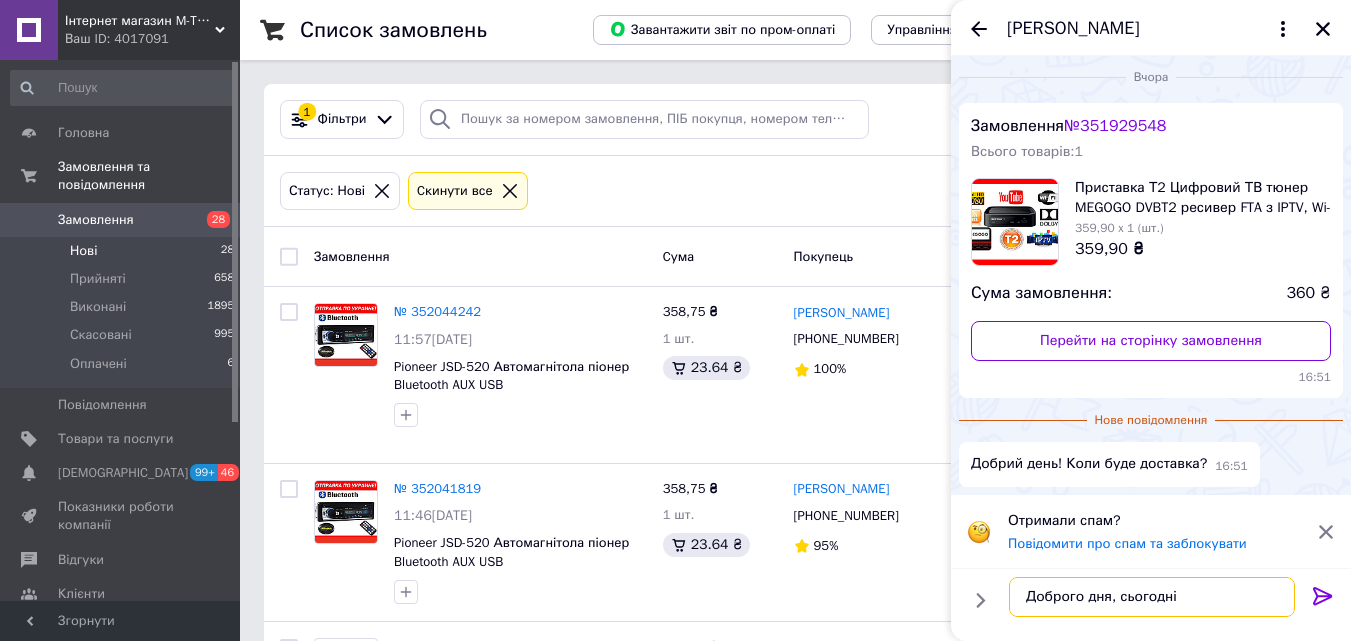 type 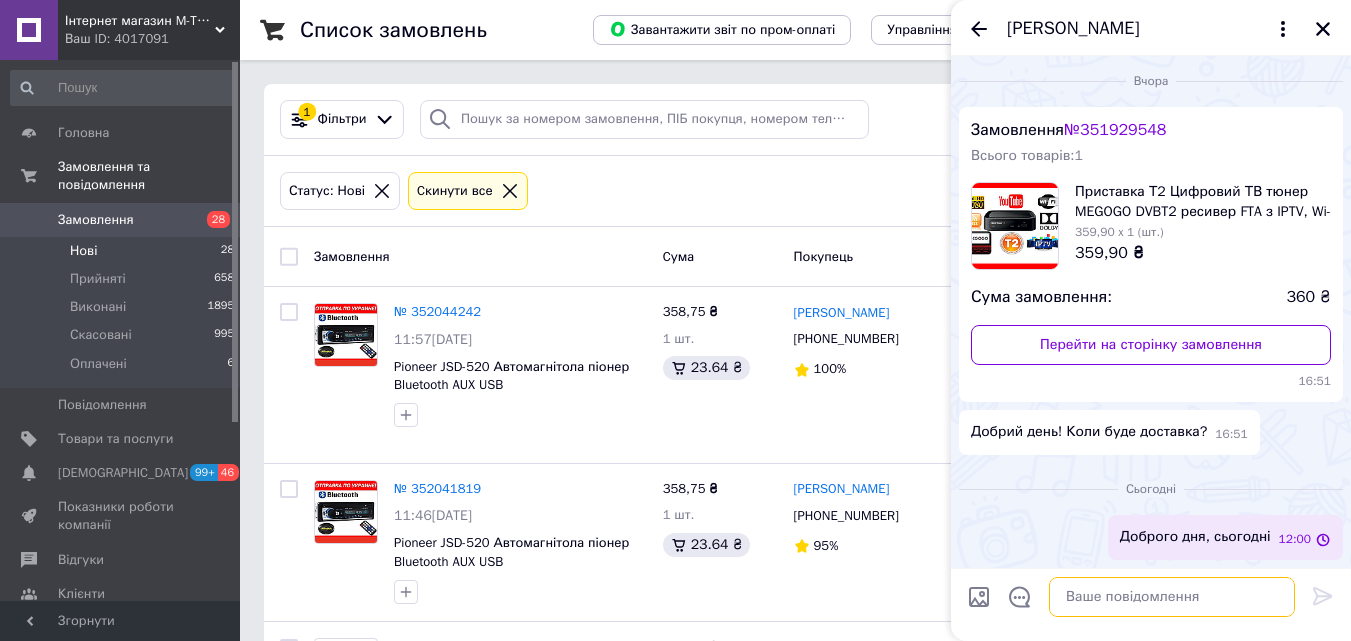 scroll, scrollTop: 1, scrollLeft: 0, axis: vertical 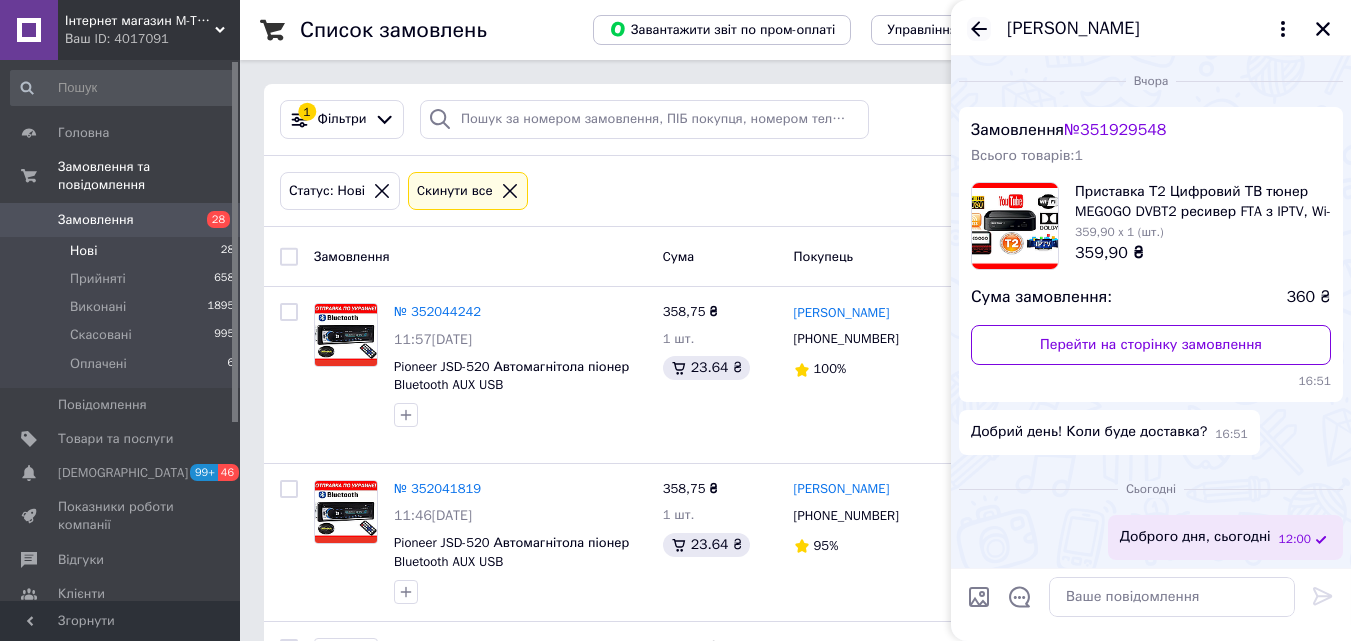 click 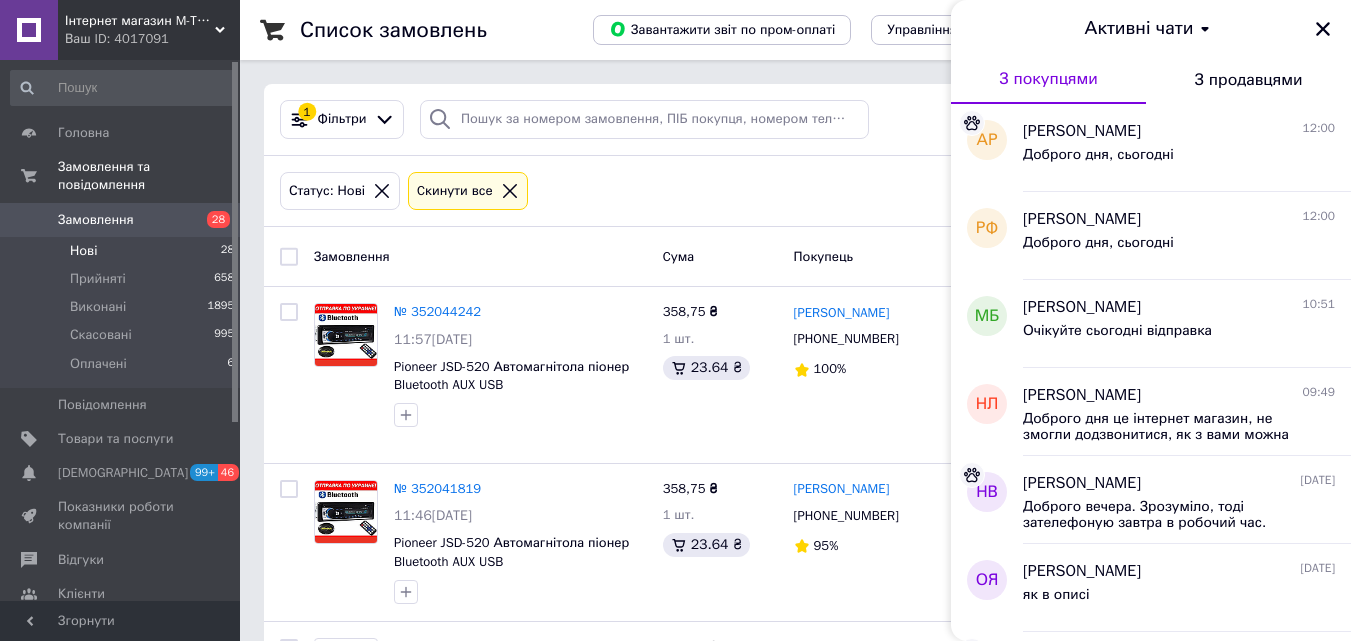 scroll, scrollTop: 400, scrollLeft: 0, axis: vertical 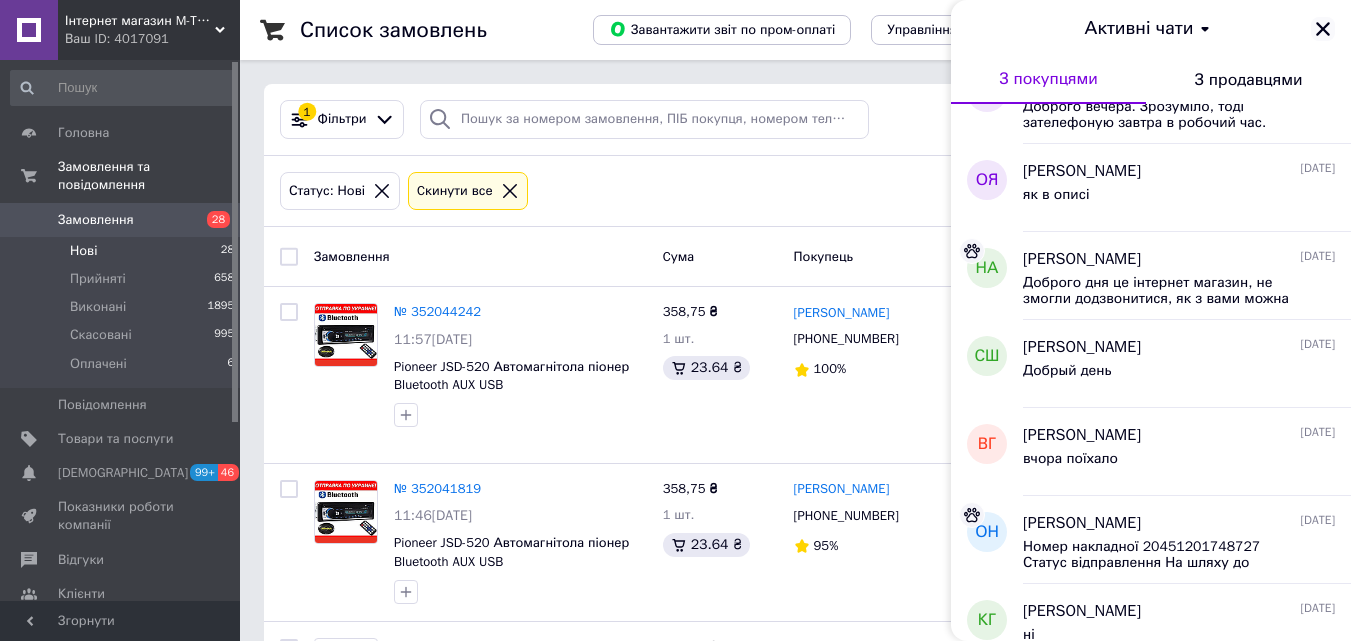 click 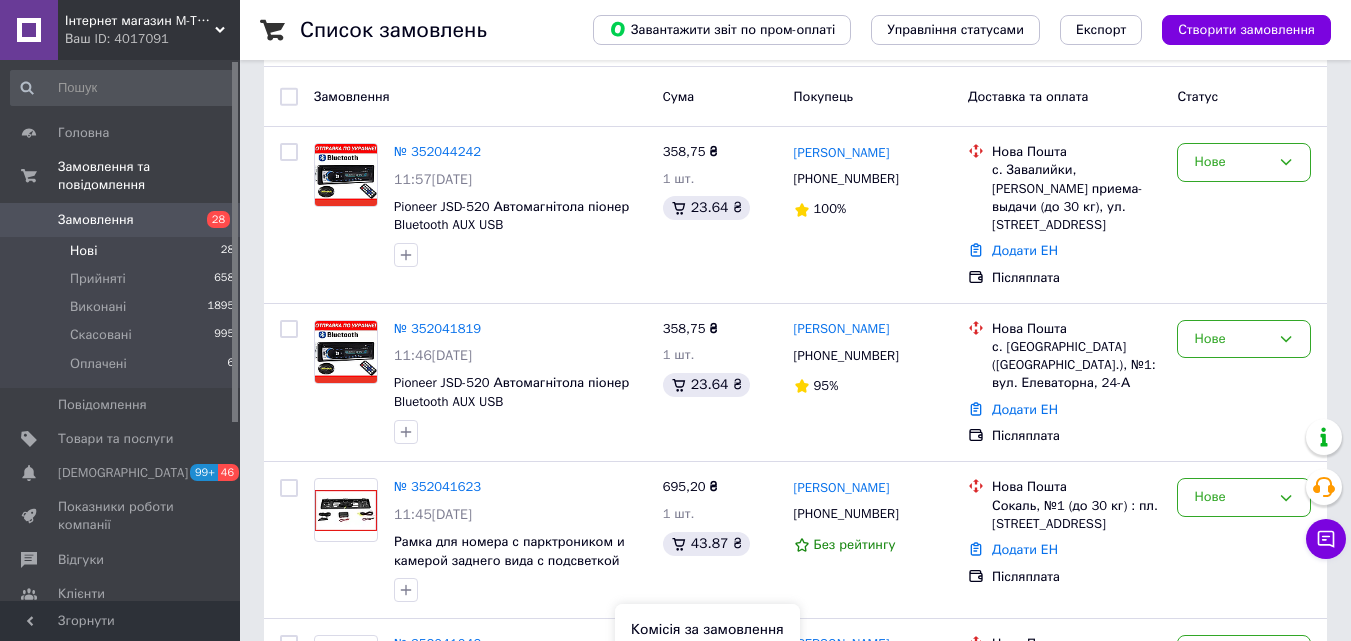 scroll, scrollTop: 400, scrollLeft: 0, axis: vertical 